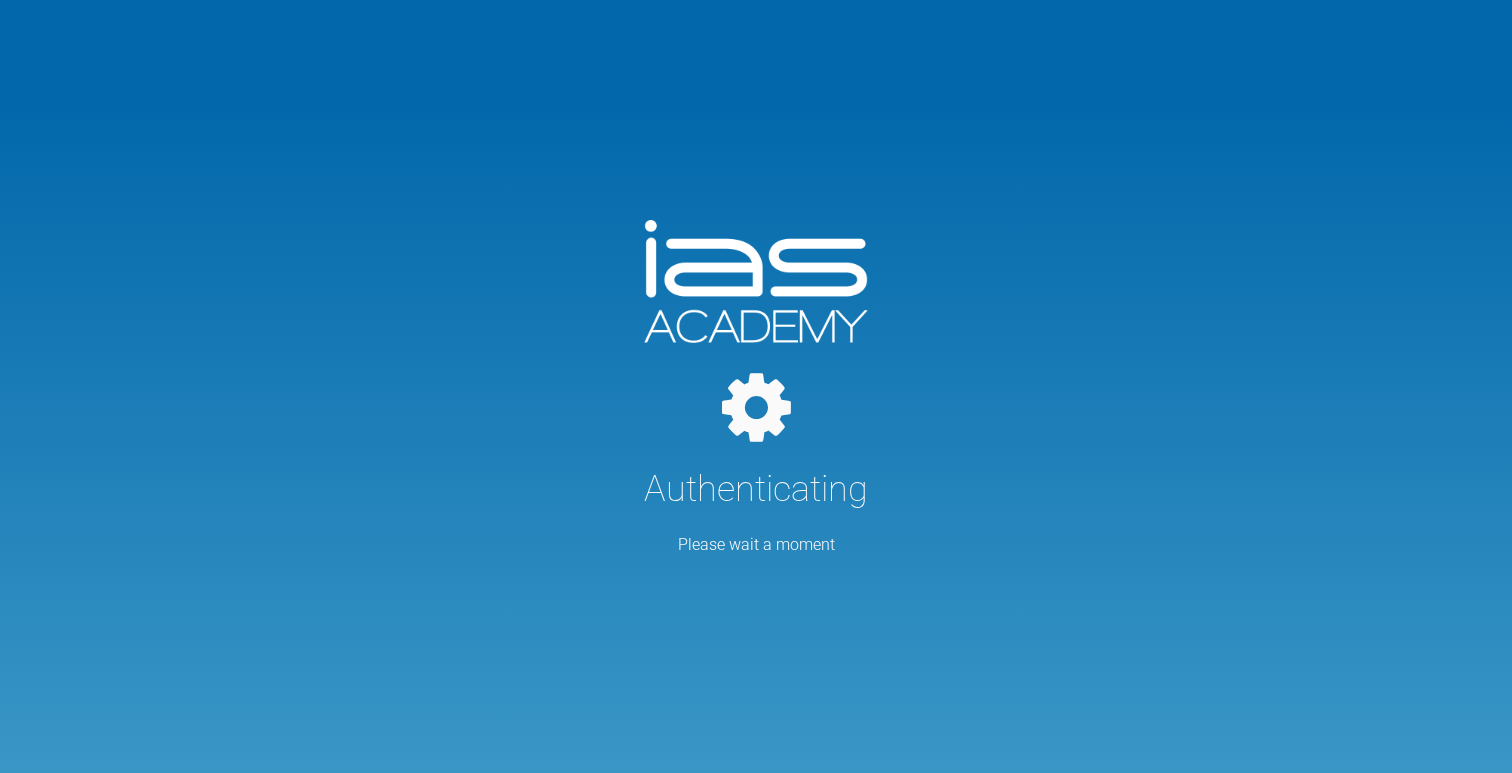 scroll, scrollTop: 0, scrollLeft: 0, axis: both 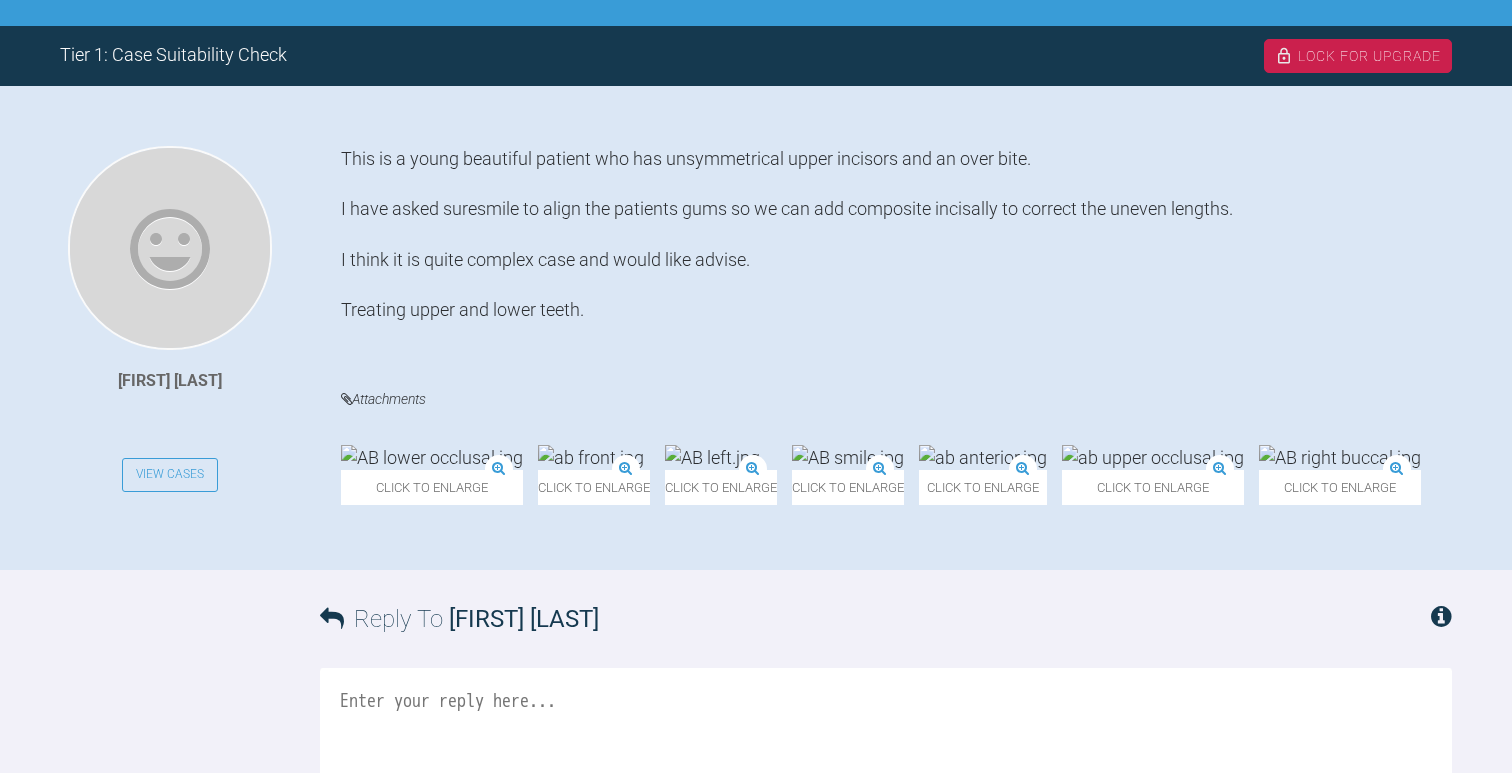 click at bounding box center (848, 457) 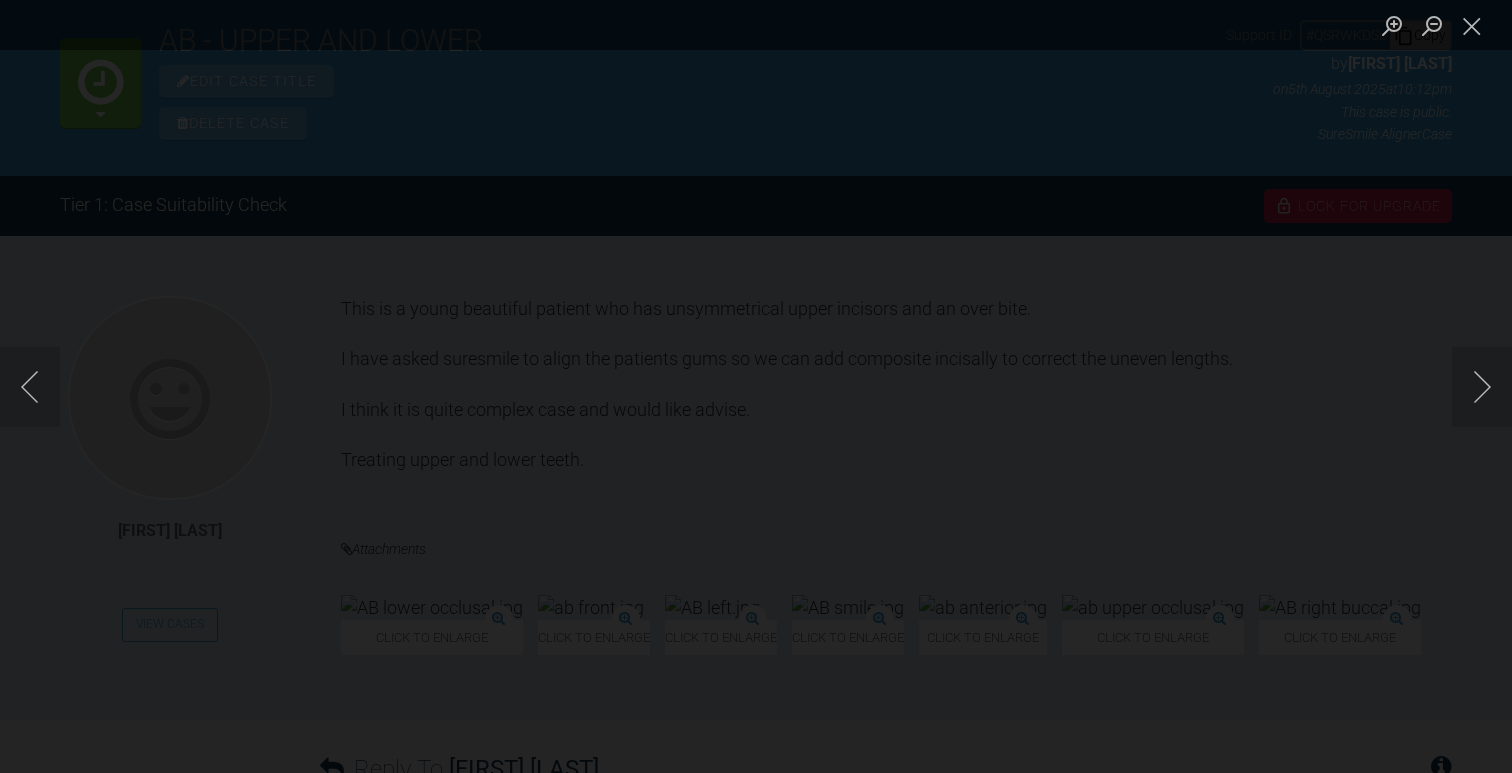 scroll, scrollTop: 263, scrollLeft: 0, axis: vertical 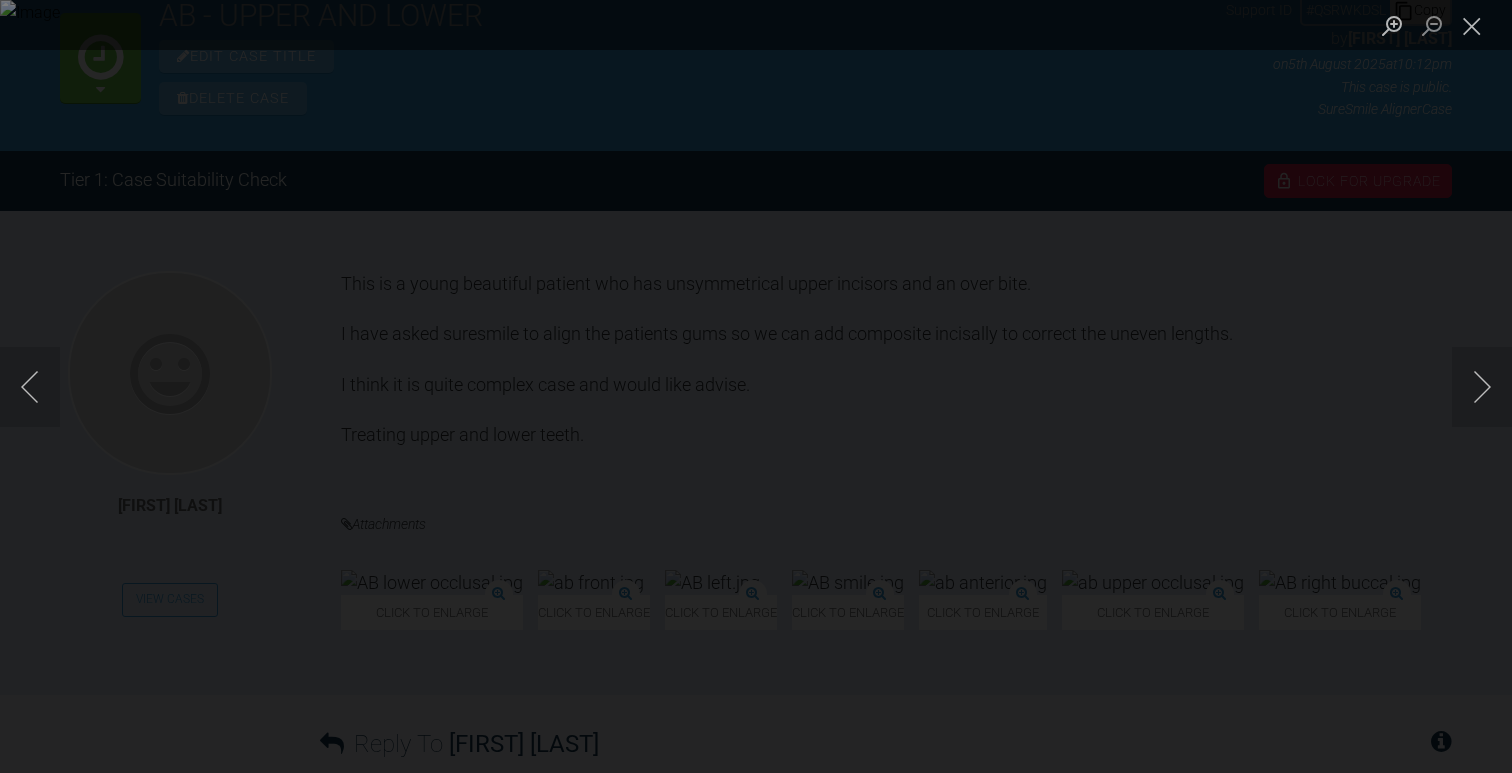 click at bounding box center (756, 386) 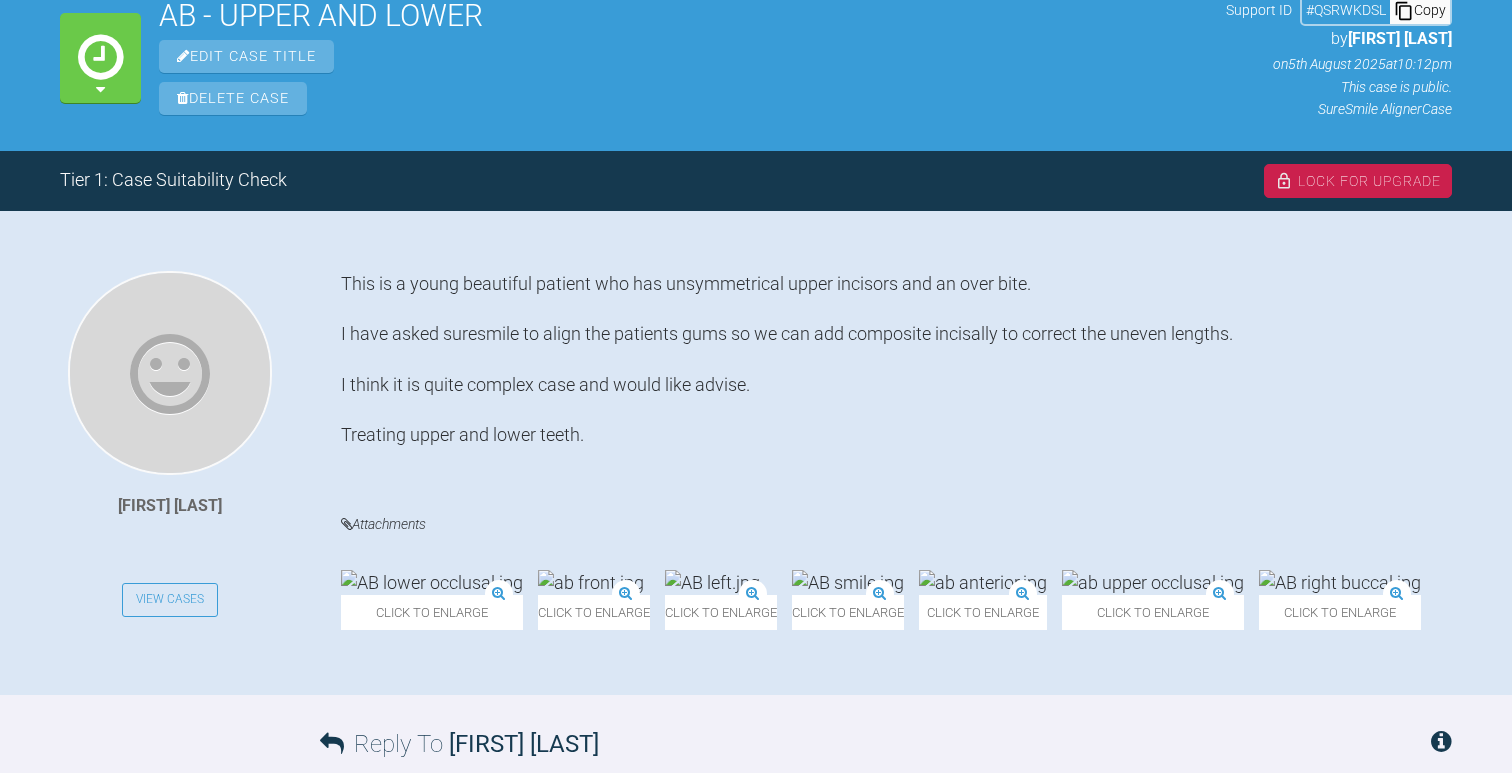 click at bounding box center (591, 582) 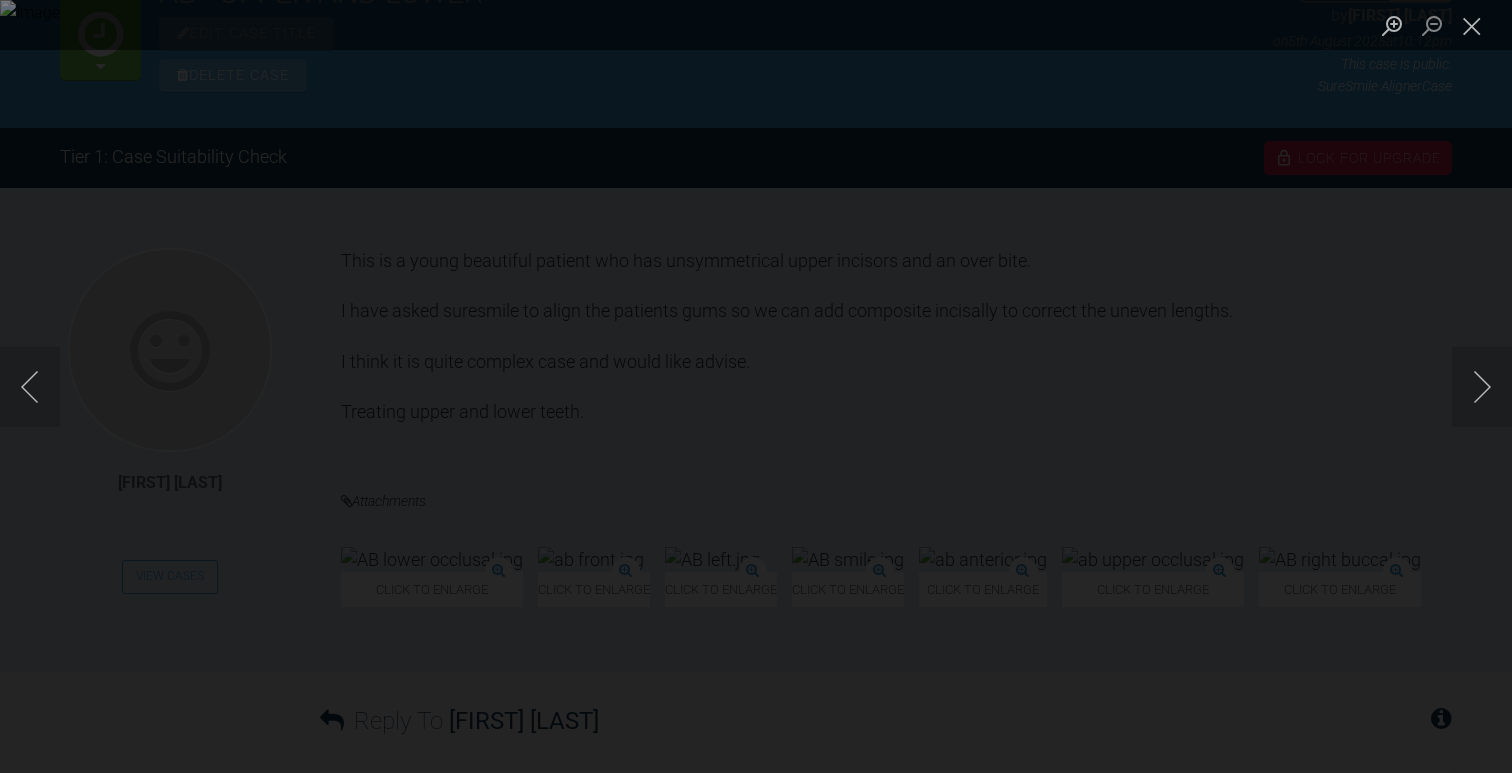 scroll, scrollTop: 312, scrollLeft: 0, axis: vertical 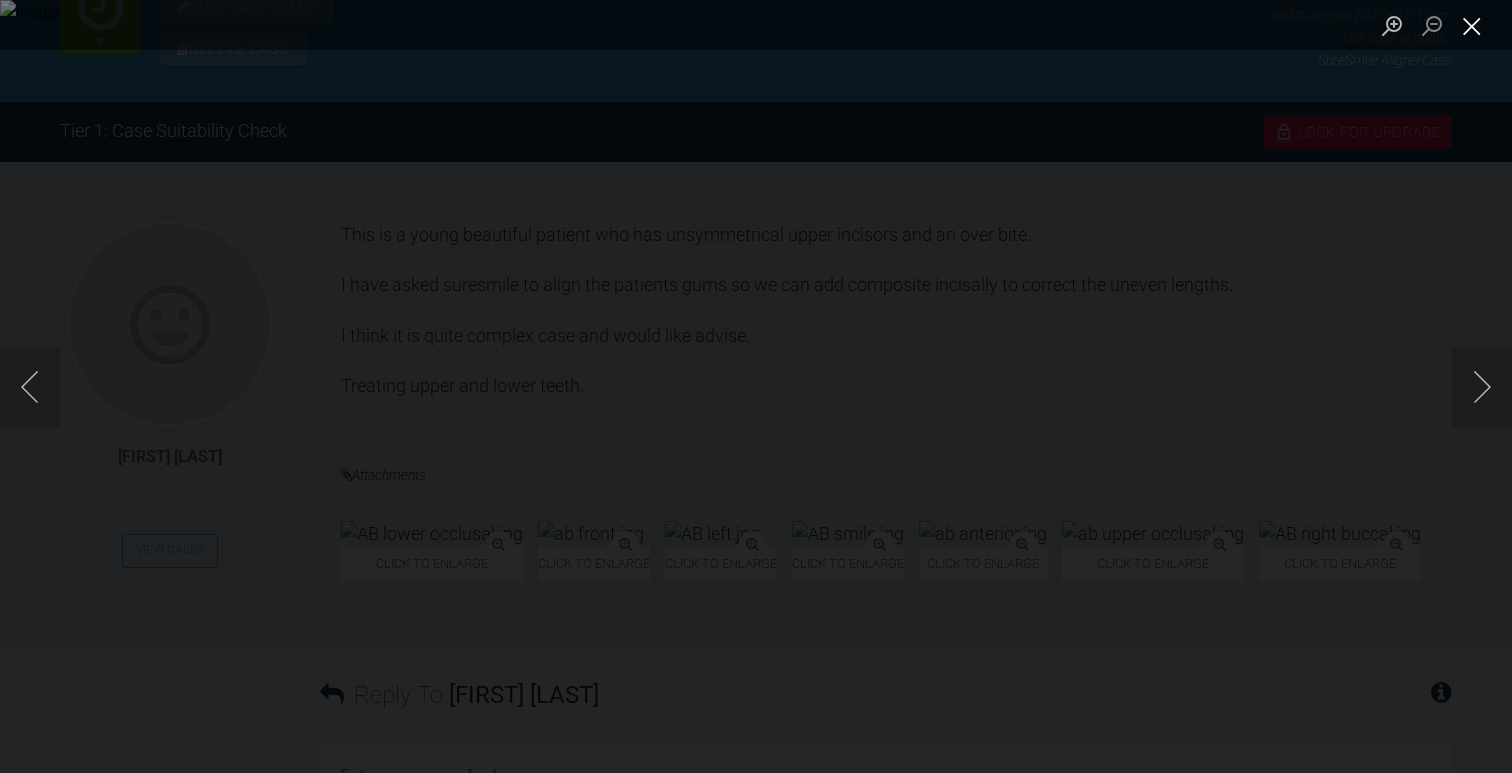 click at bounding box center [1472, 25] 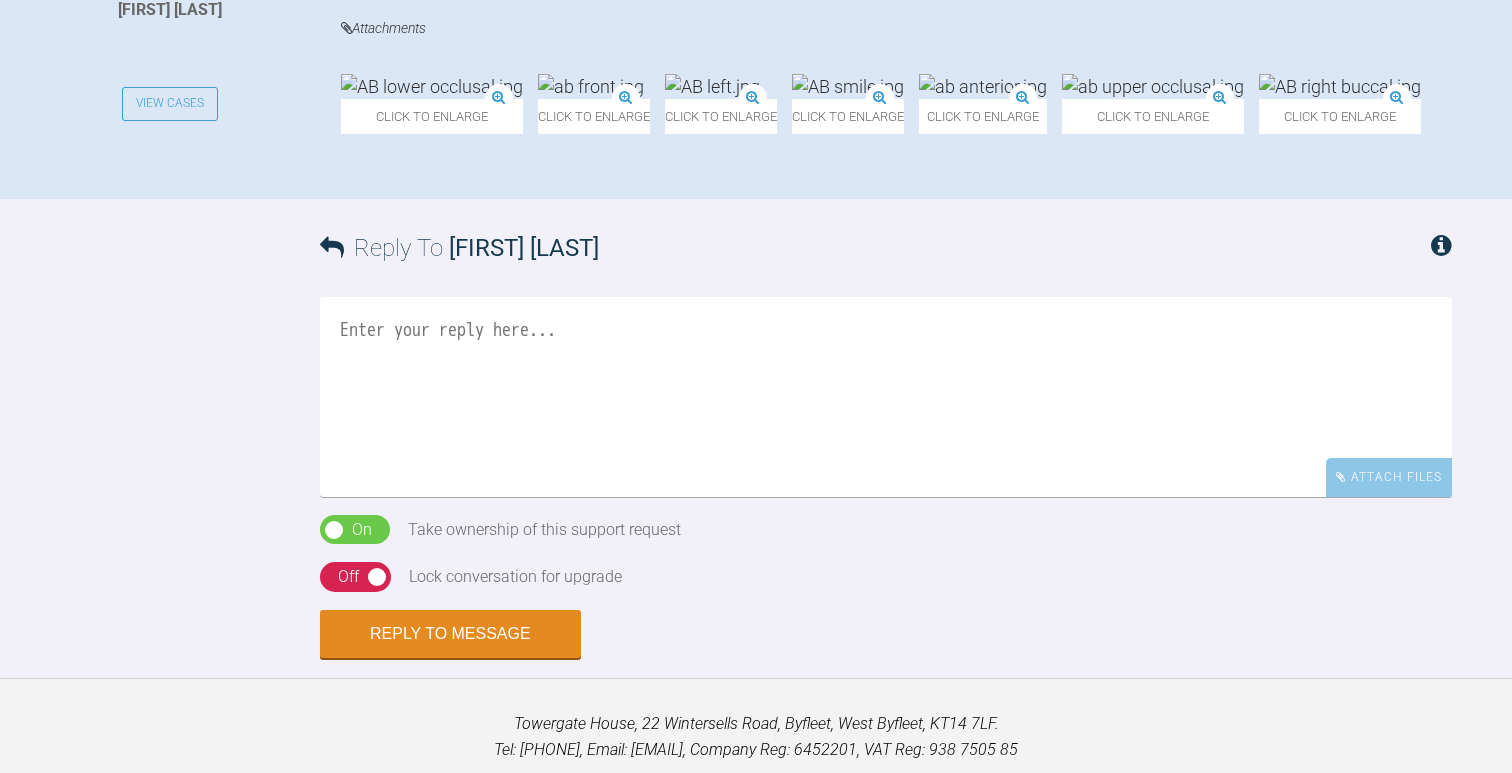 scroll, scrollTop: 765, scrollLeft: 0, axis: vertical 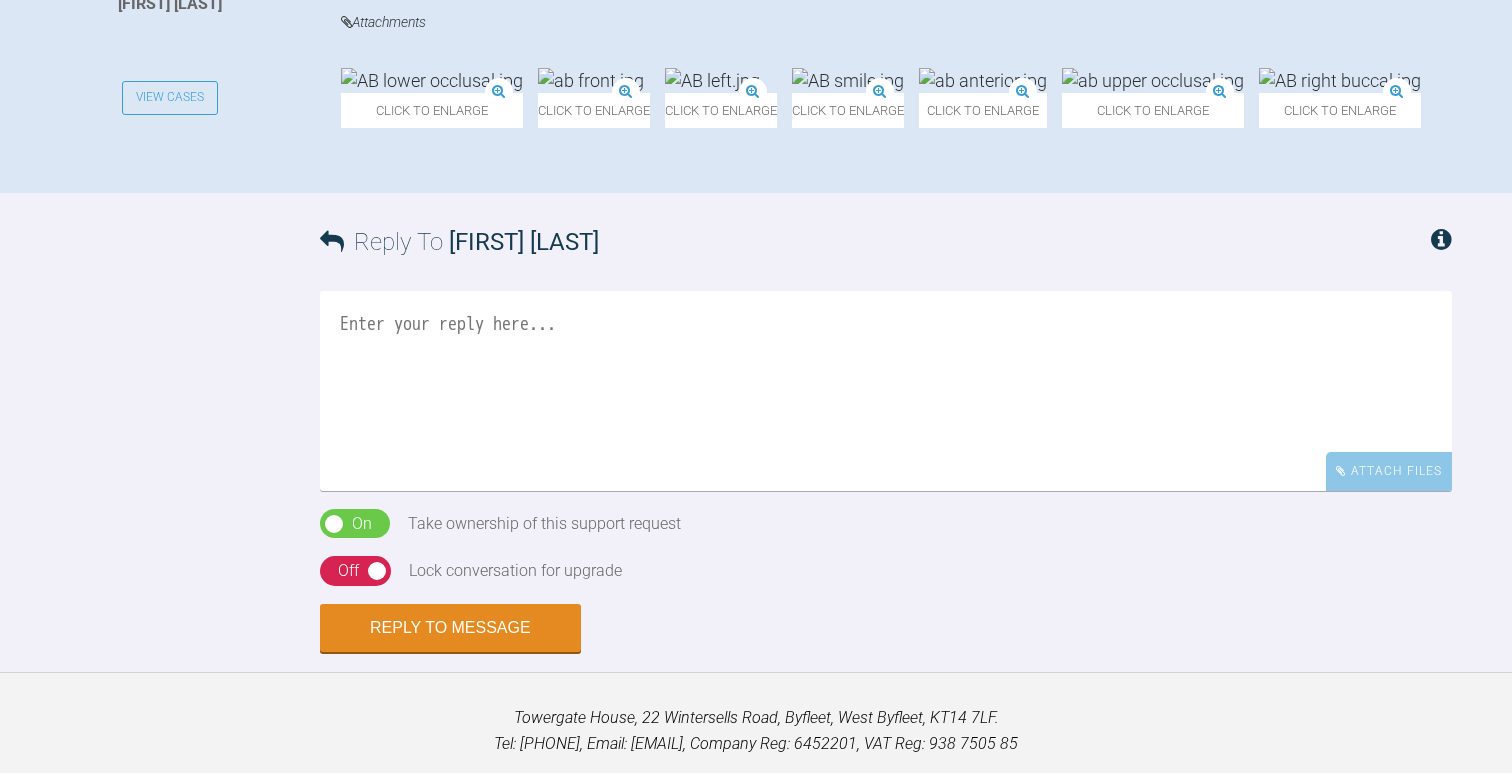 click at bounding box center (886, 391) 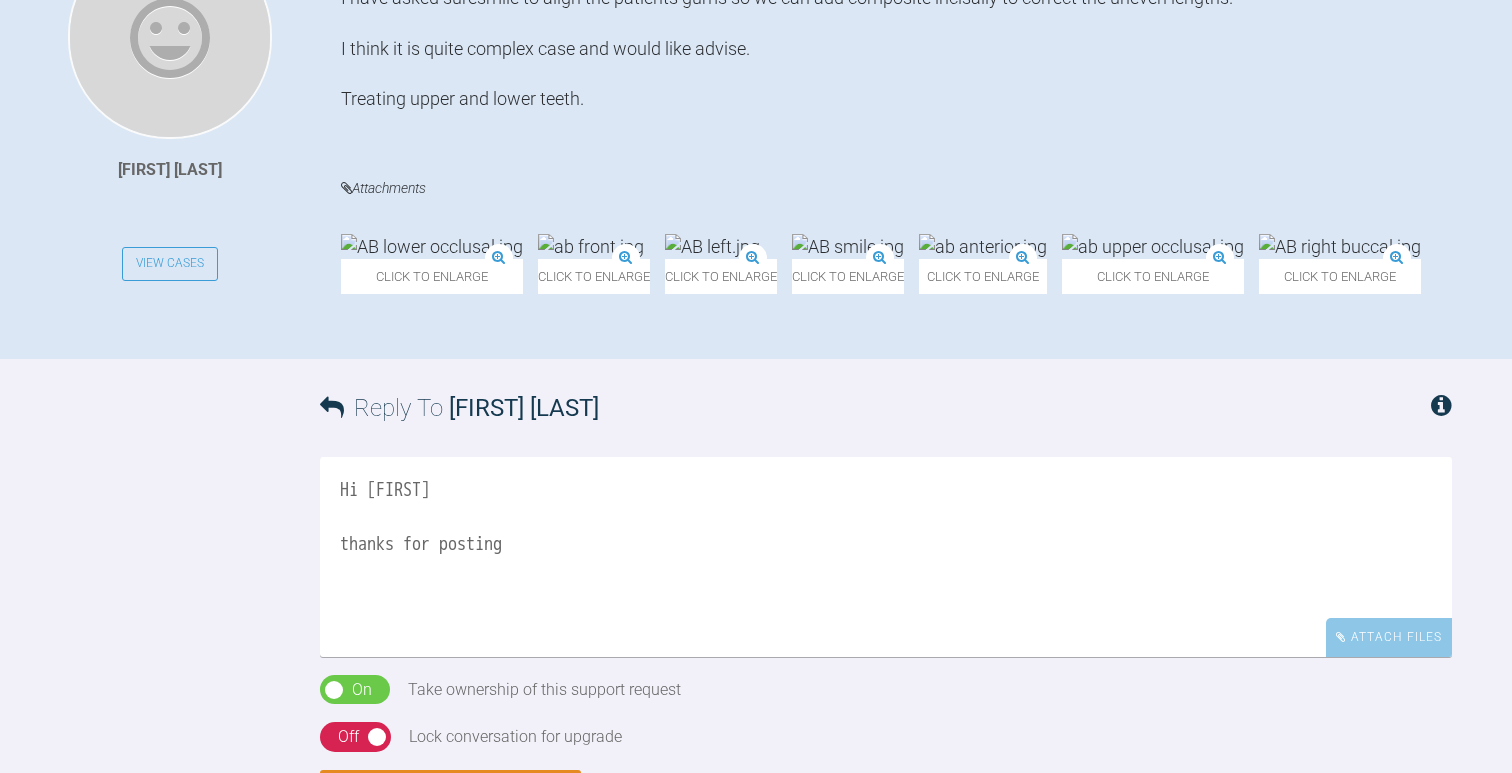 scroll, scrollTop: 723, scrollLeft: 0, axis: vertical 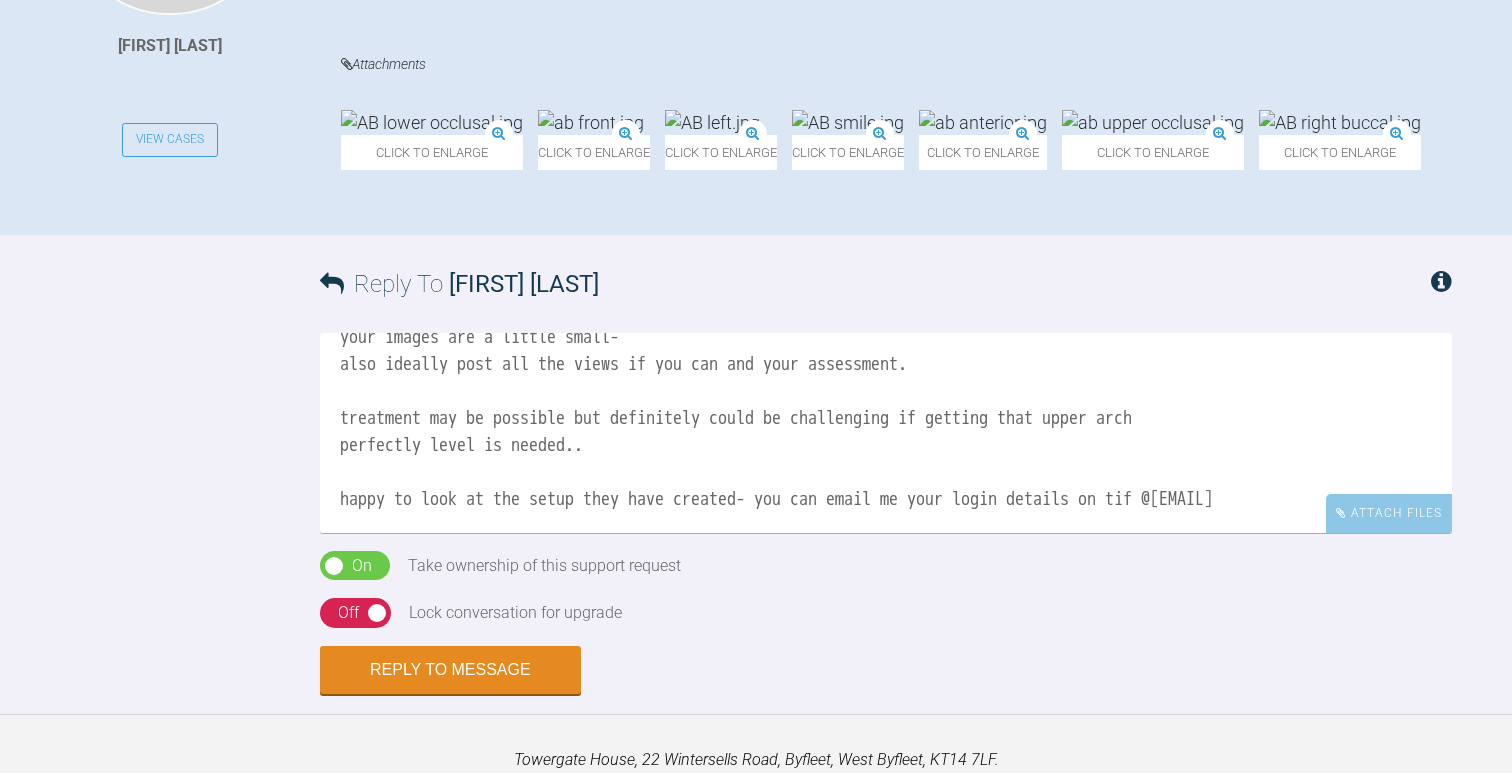 click on "Hi [FIRST]
thanks for posting
your images are a little small-
also ideally post all the views if you can and your assessment.
treatment may be possible but definitely could be challenging if getting that upper arch
perfectly level is needed..
happy to look at the setup they have created- you can email me your login details on tif @[EMAIL]" at bounding box center [886, 433] 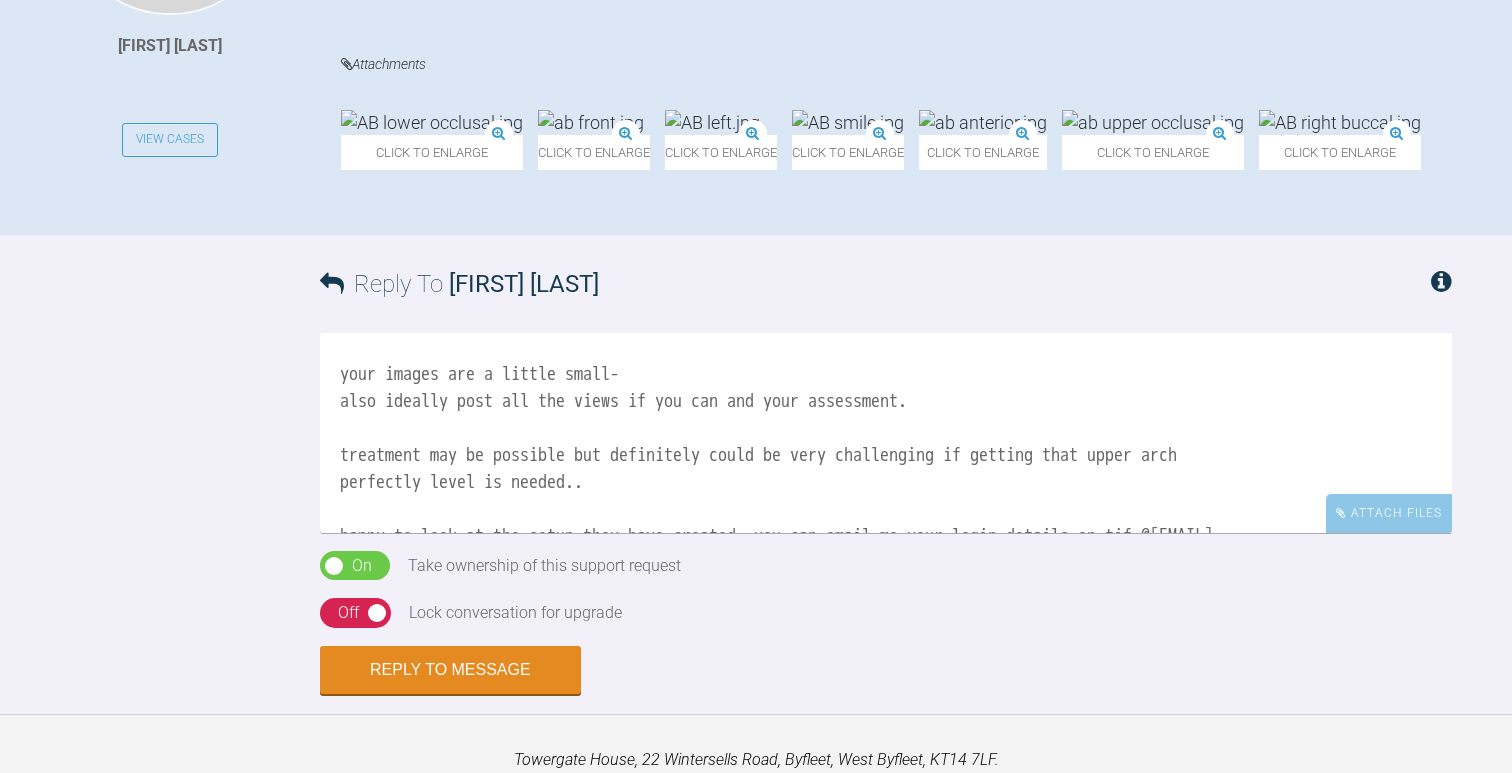 scroll, scrollTop: 99, scrollLeft: 0, axis: vertical 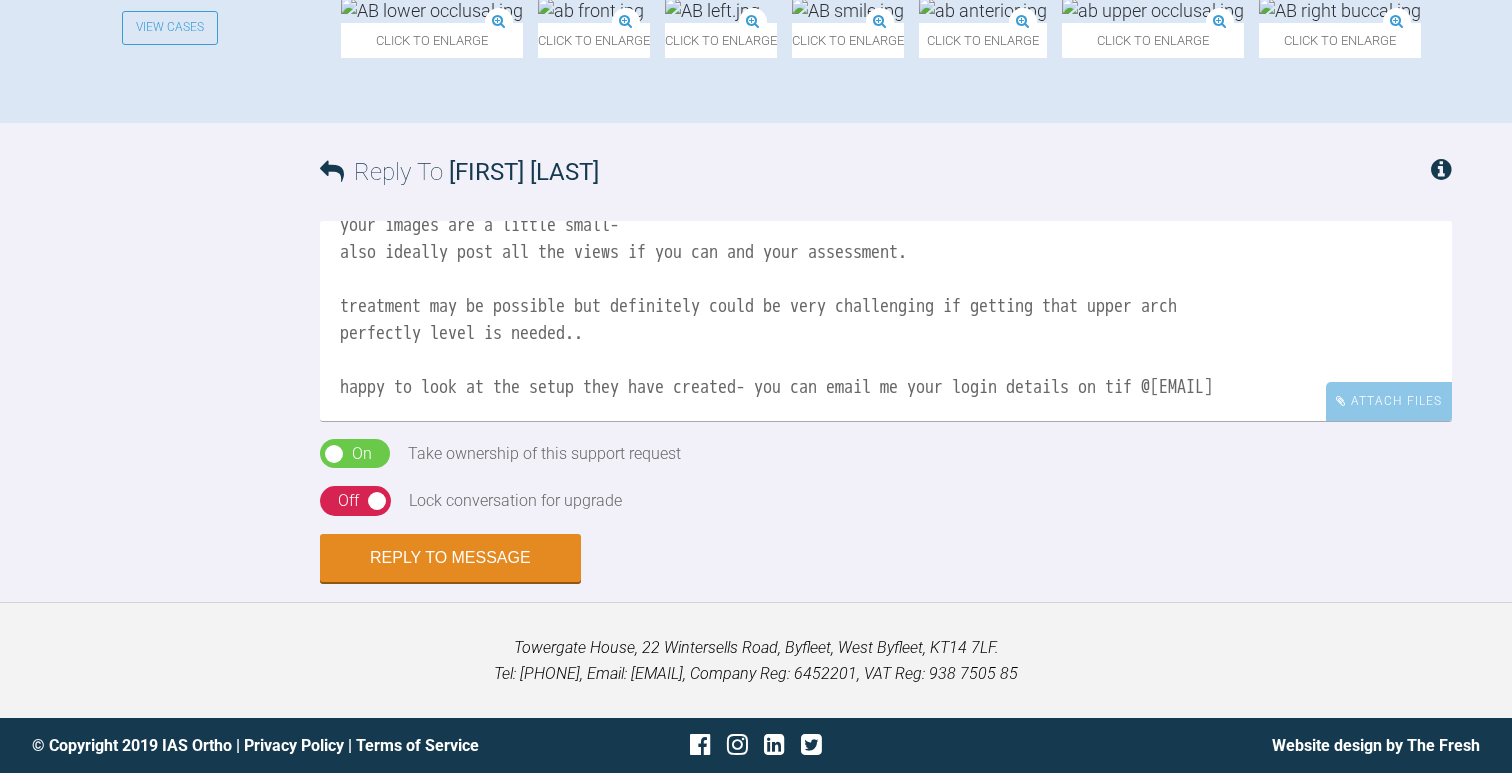 click on "Hi [FIRST]
thanks for posting
your images are a little small-
also ideally post all the views if you can and your assessment.
treatment may be possible but definitely could be very challenging if getting that upper arch
perfectly level is needed..
happy to look at the setup they have created- you can email me your login details on tif @[EMAIL]" at bounding box center (886, 321) 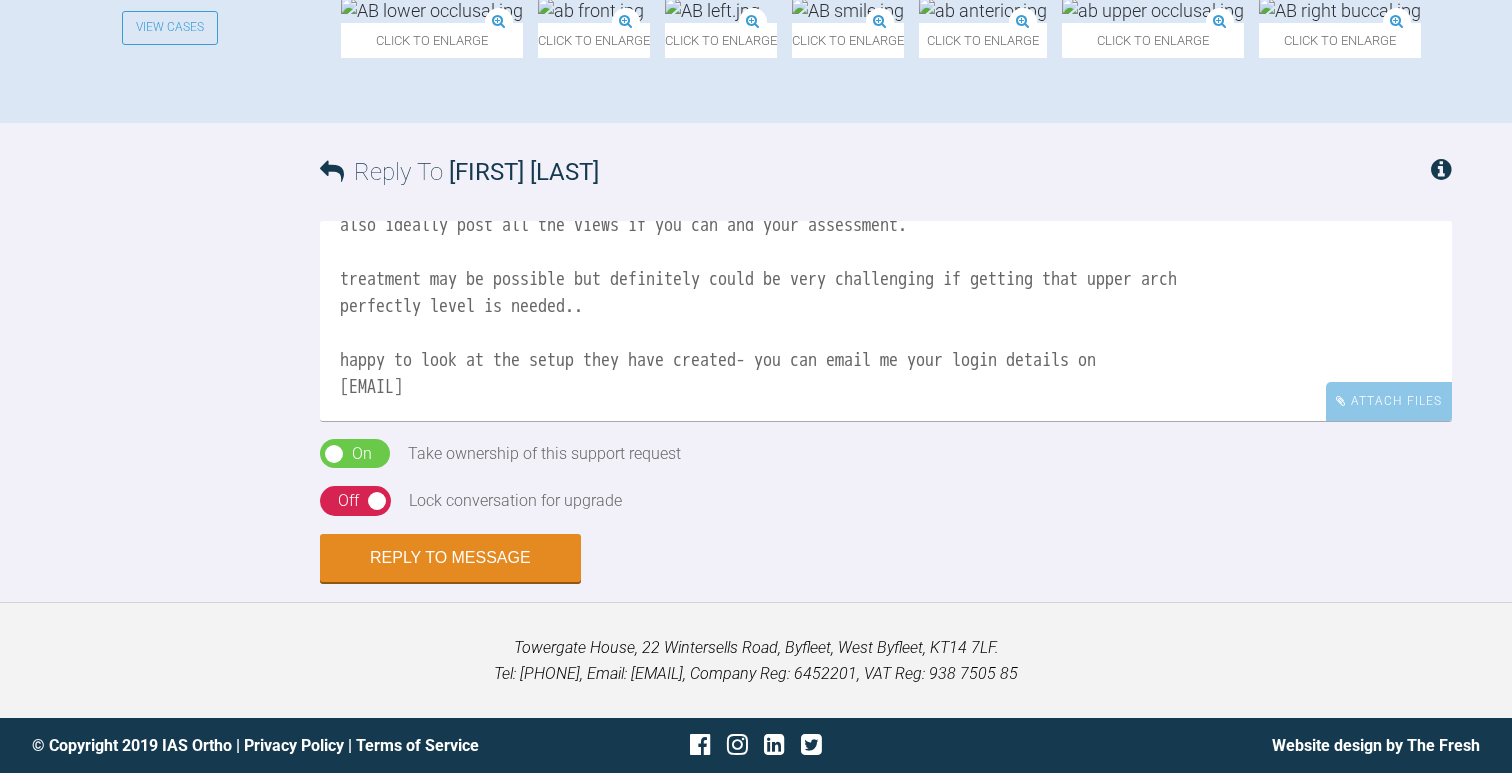 click on "Hi [FIRST]
thanks for posting
your images are a little small-
also ideally post all the views if you can and your assessment.
treatment may be possible but definitely could be very challenging if getting that upper arch
perfectly level is needed..
happy to look at the setup they have created- you can email me your login details on
[EMAIL]" at bounding box center (886, 321) 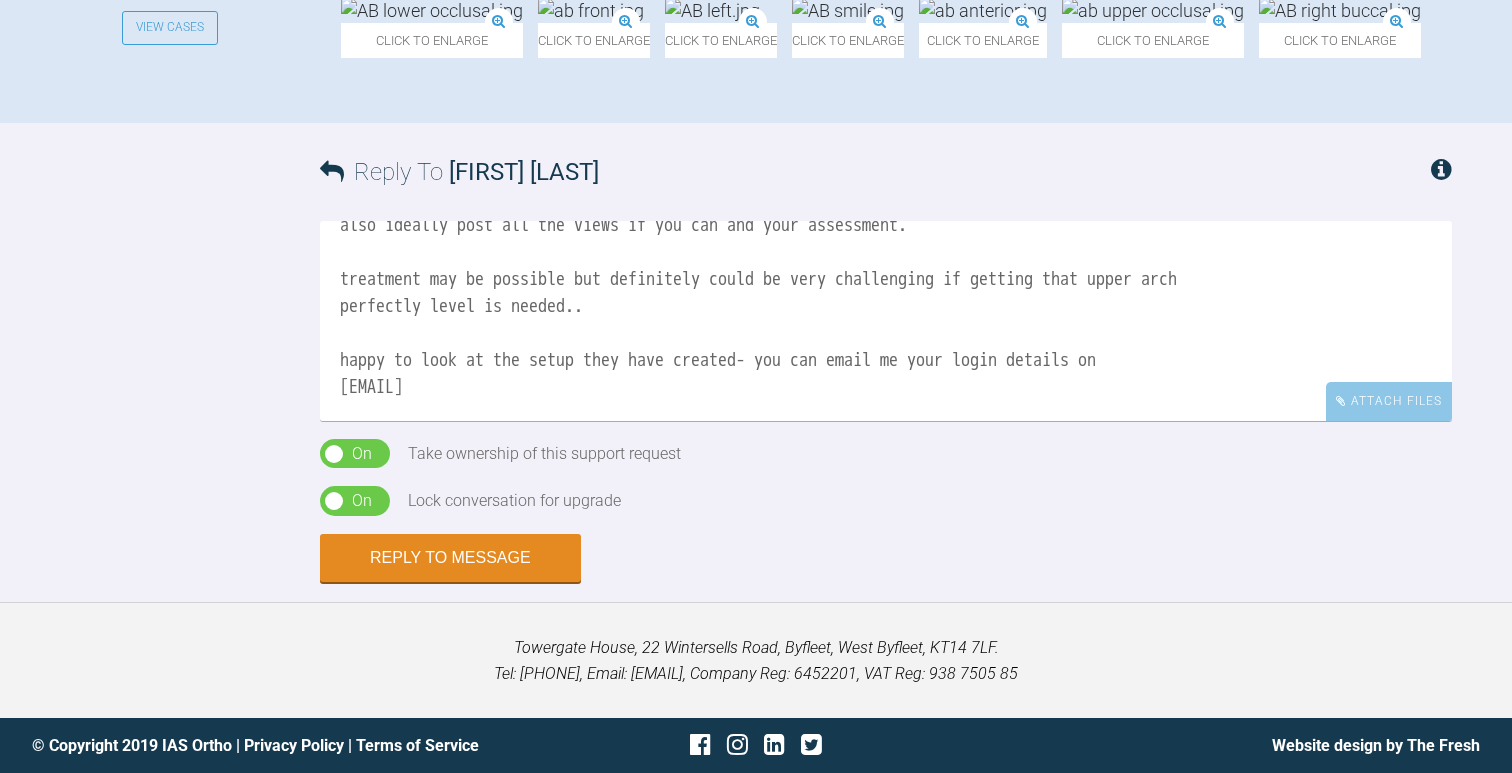 click on "Hi [FIRST]
thanks for posting
your images are a little small-
also ideally post all the views if you can and your assessment.
treatment may be possible but definitely could be very challenging if getting that upper arch
perfectly level is needed..
happy to look at the setup they have created- you can email me your login details on
[EMAIL]" at bounding box center (886, 321) 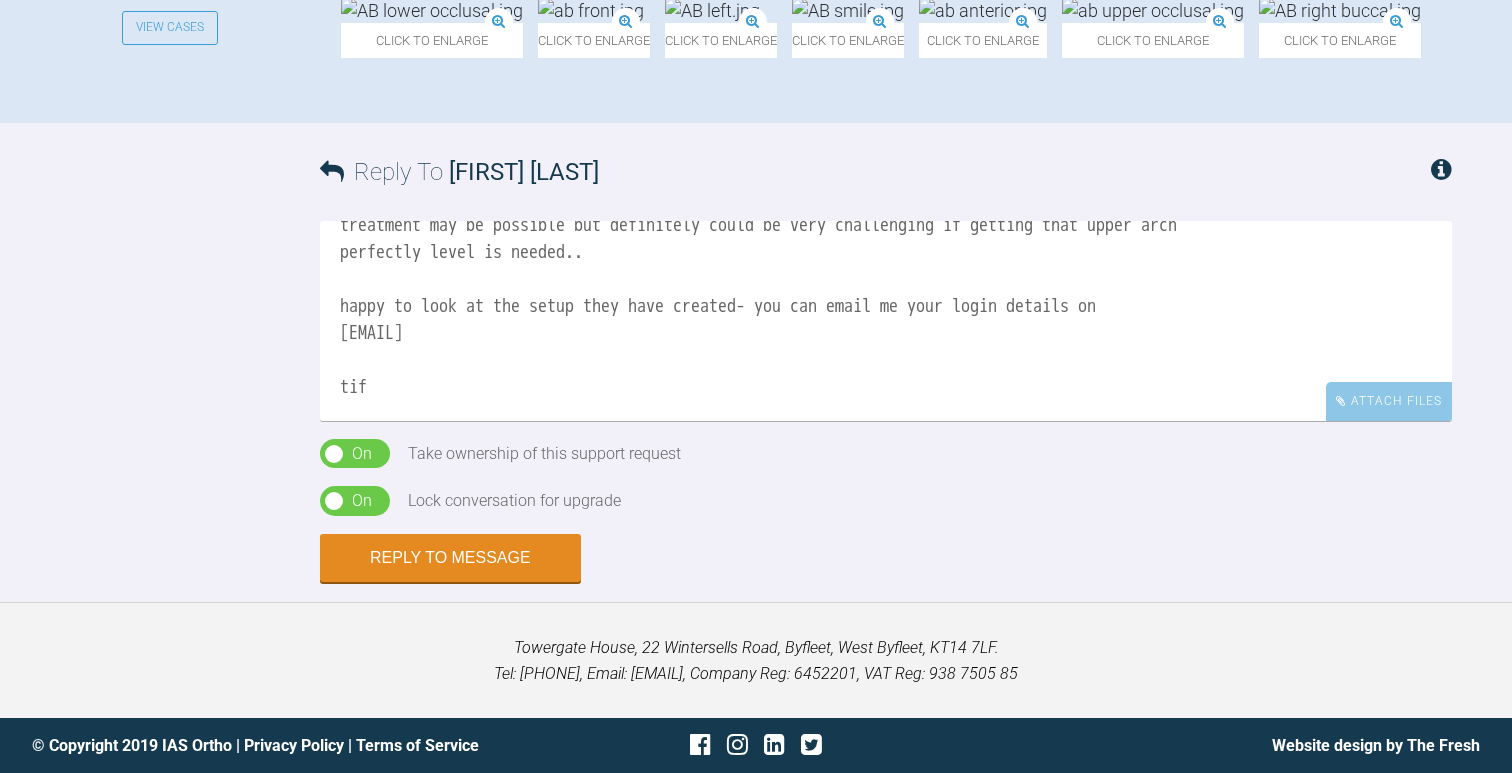 scroll, scrollTop: 248, scrollLeft: 0, axis: vertical 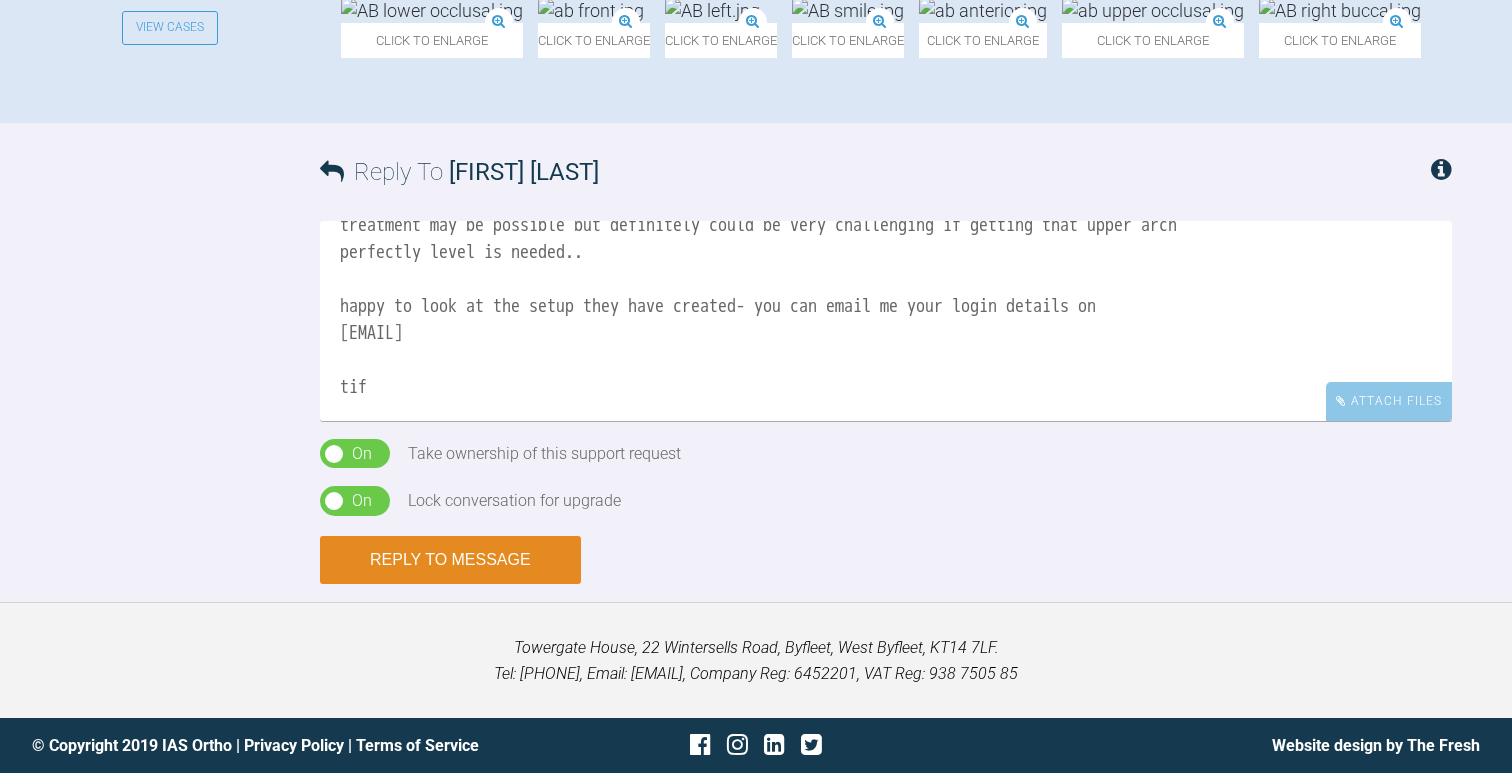 type on "Hi [FIRST]
thanks for posting
your images are a little small-
also ideally post all the views if you can and your assessment.
treatment may be possible but definitely could be very challenging if getting that upper arch
perfectly level is needed..
happy to look at the setup they have created- you can email me your login details on
[EMAIL]
tif" 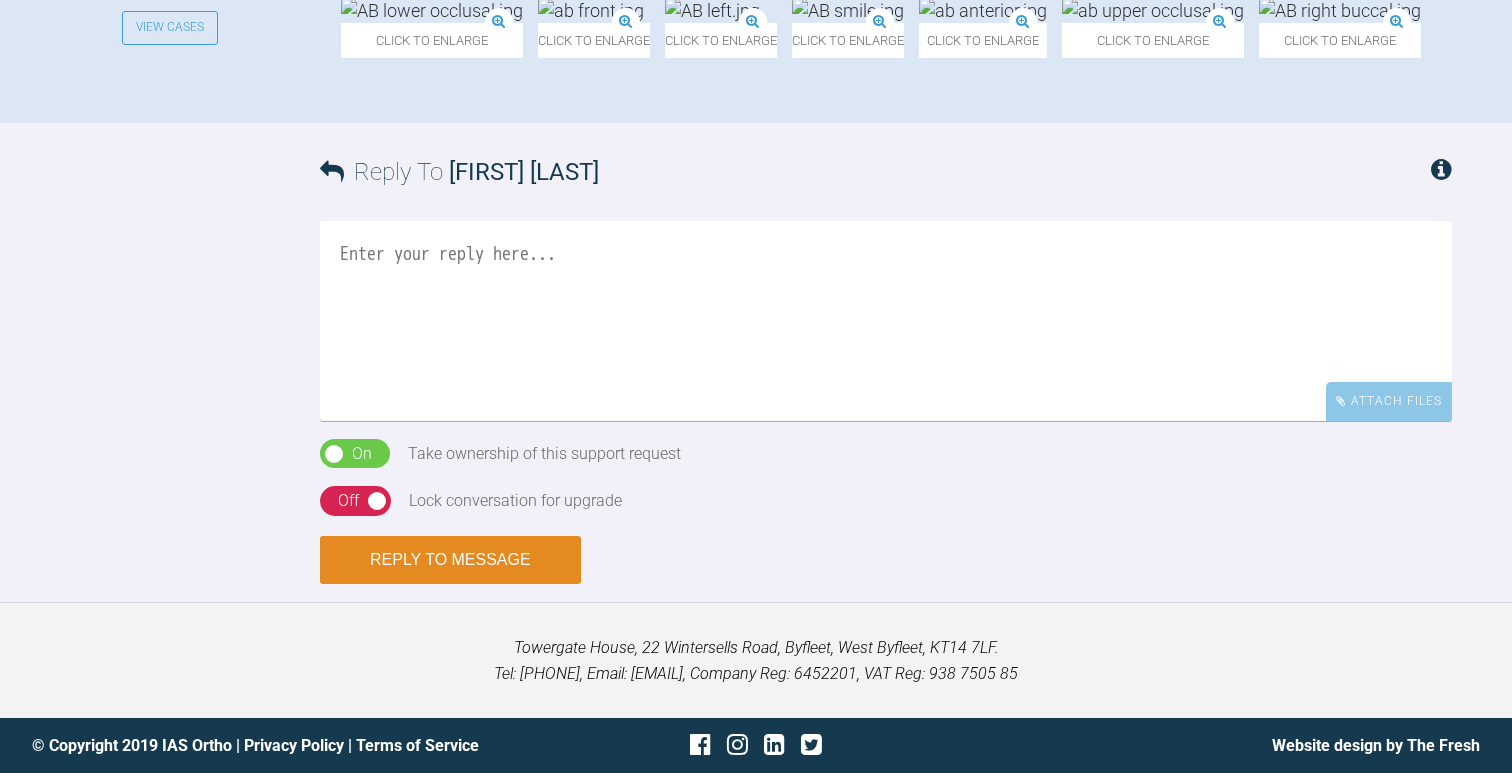 scroll, scrollTop: 0, scrollLeft: 0, axis: both 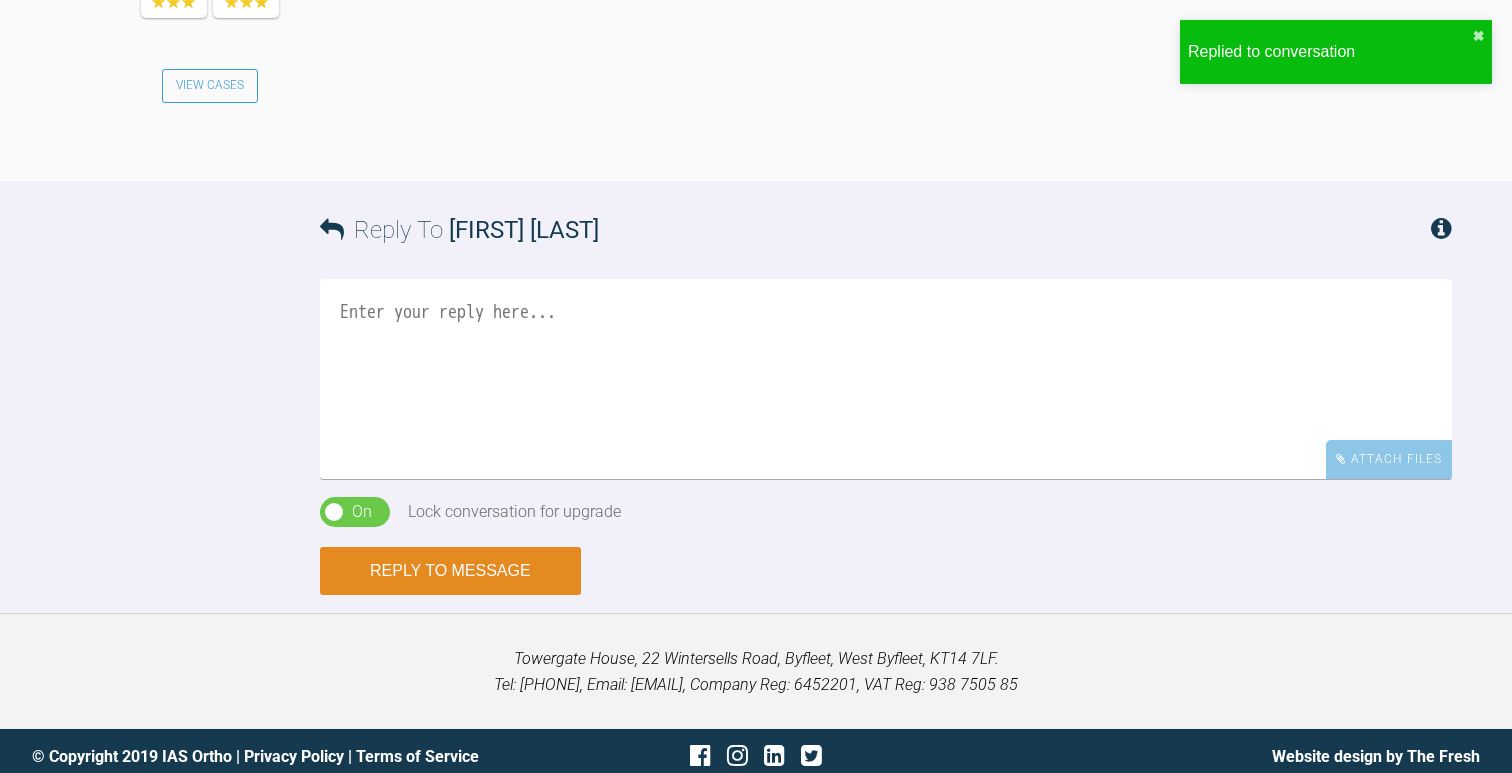 click on "Attach Files Drag and drop  files  here!" at bounding box center (886, 388) 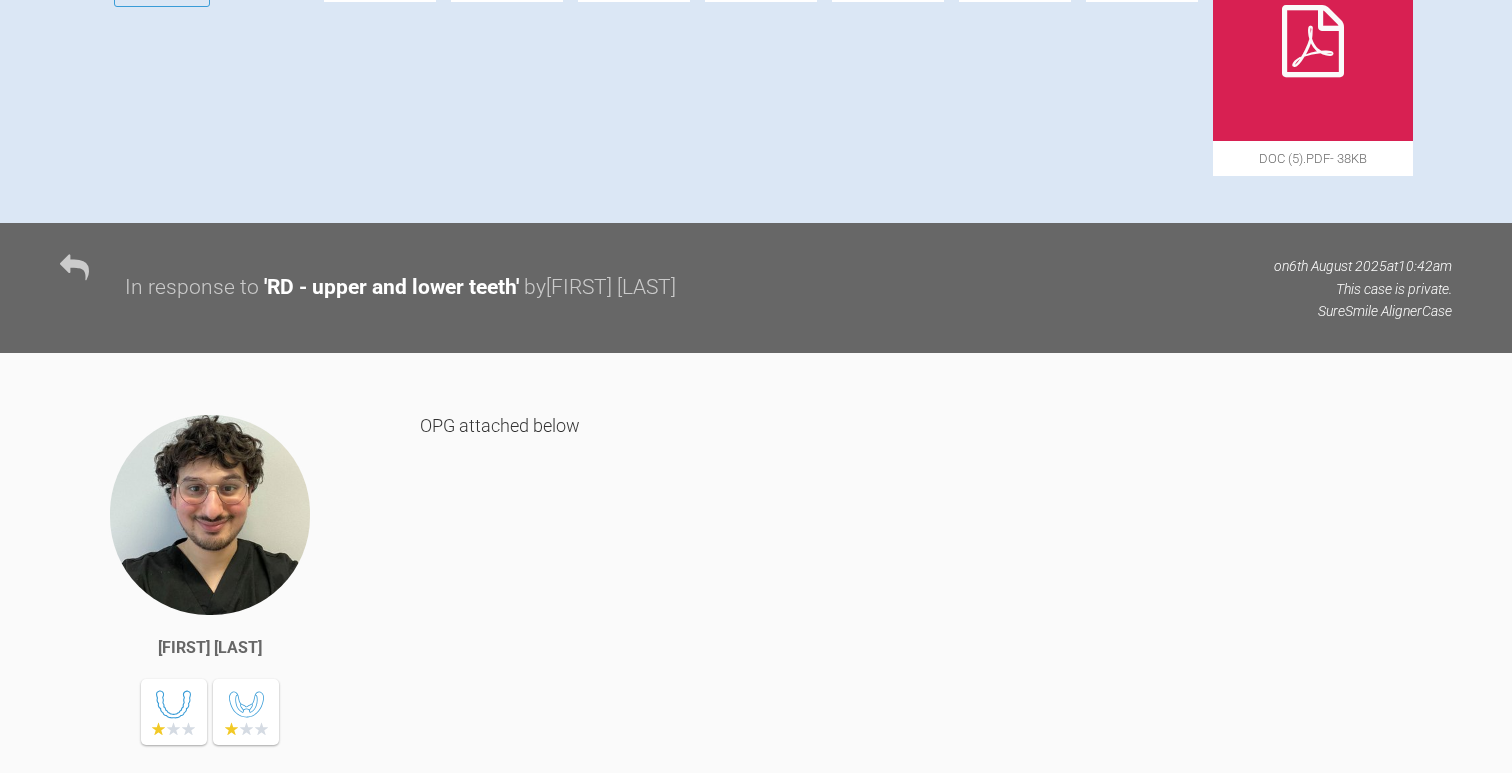 scroll, scrollTop: 989, scrollLeft: 0, axis: vertical 